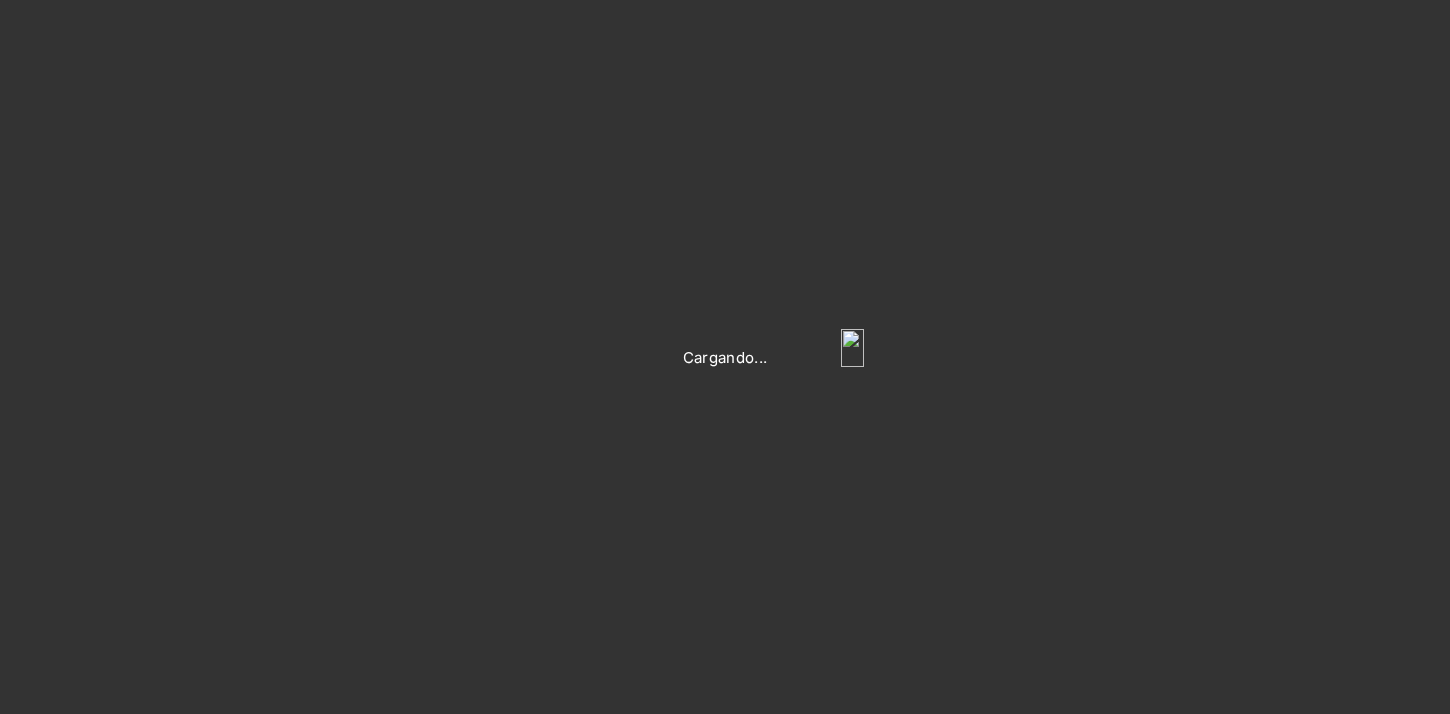 scroll, scrollTop: 0, scrollLeft: 0, axis: both 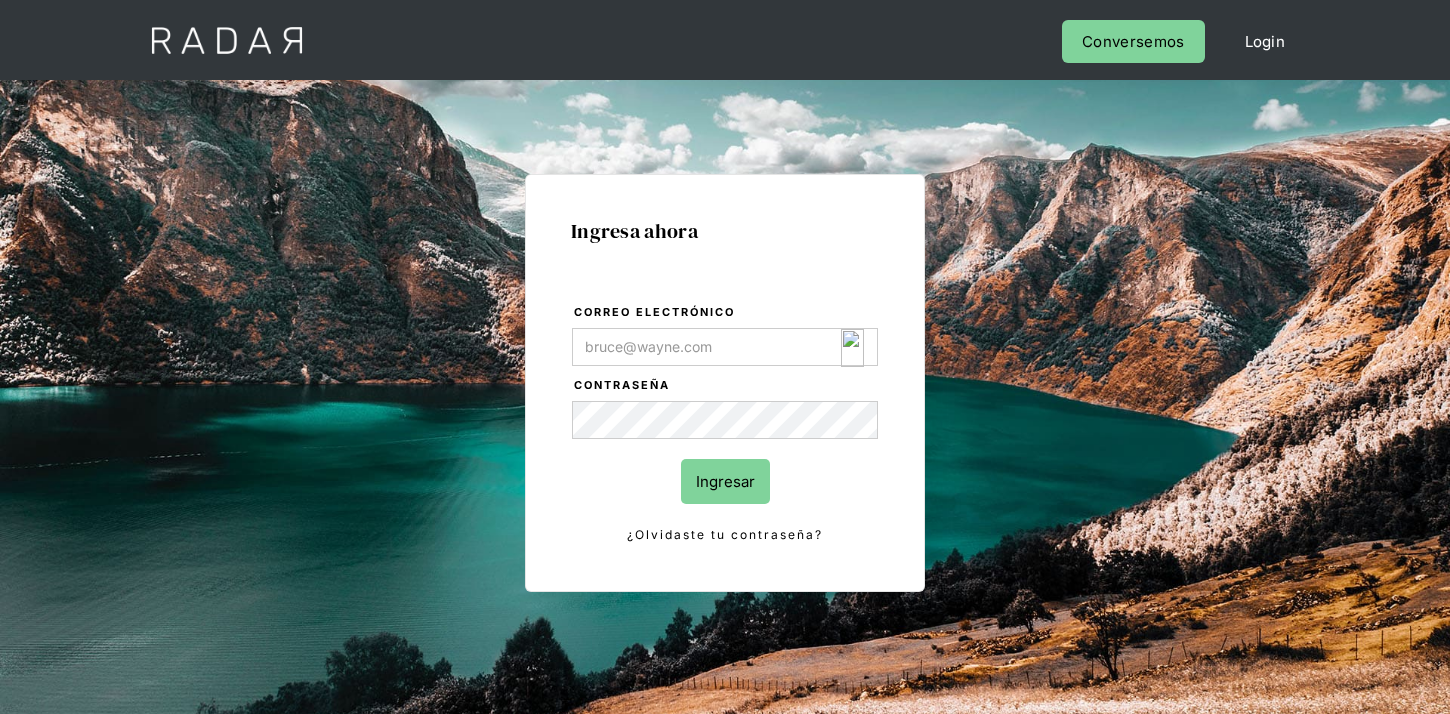 click at bounding box center [852, 348] 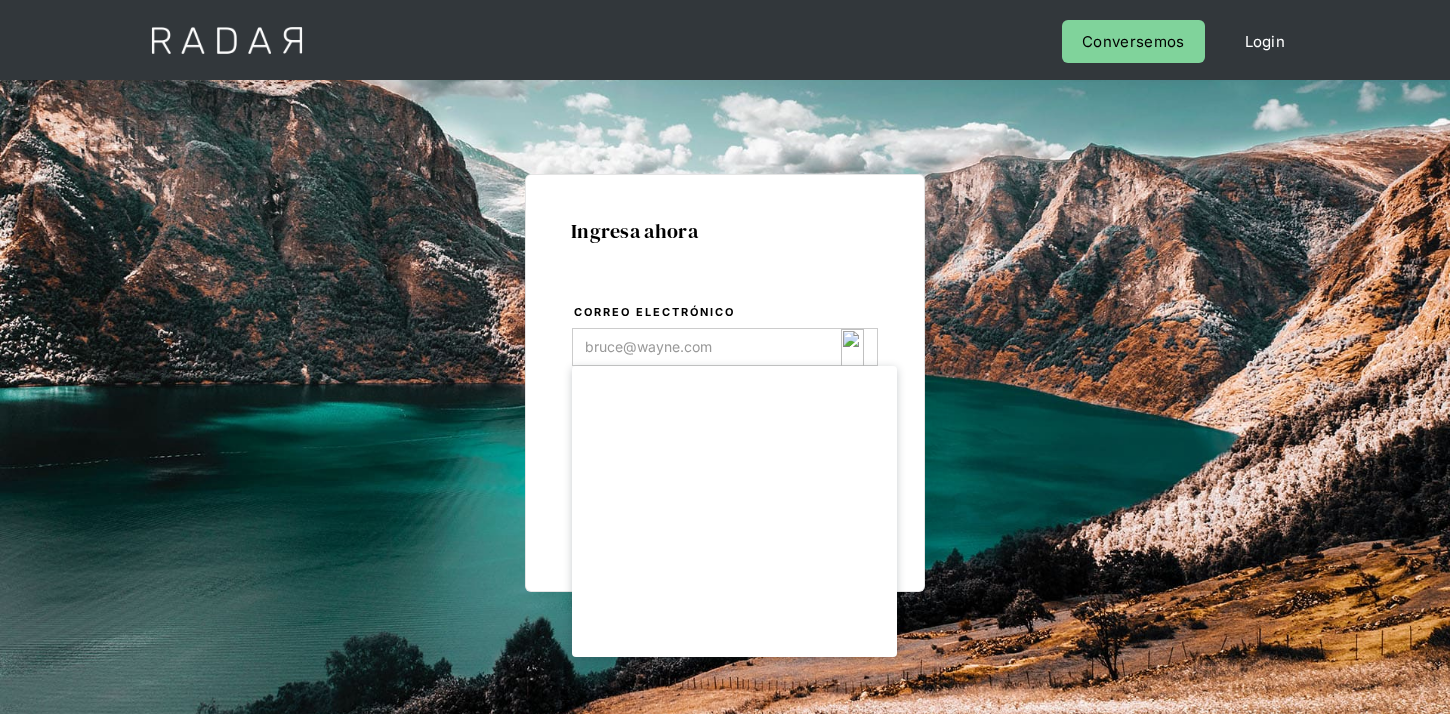 type on "[EMAIL]" 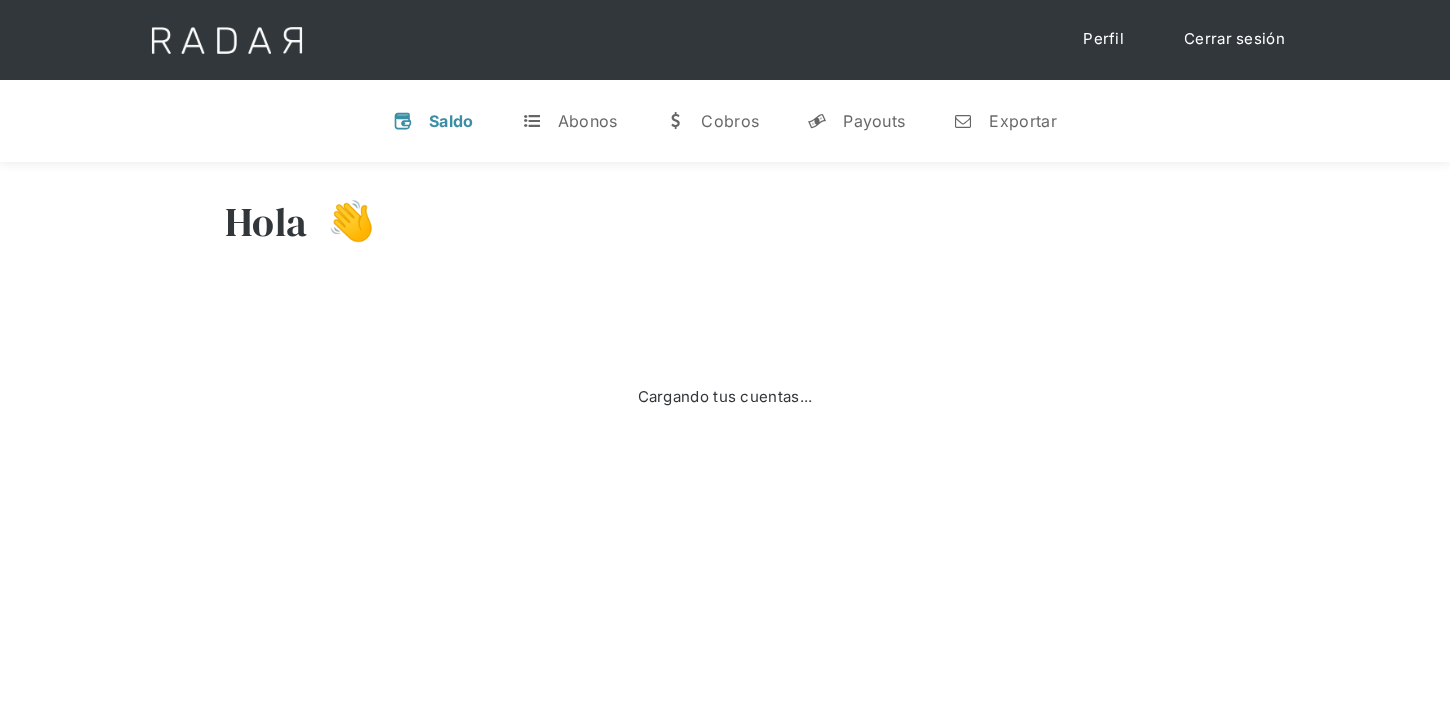 scroll, scrollTop: 0, scrollLeft: 0, axis: both 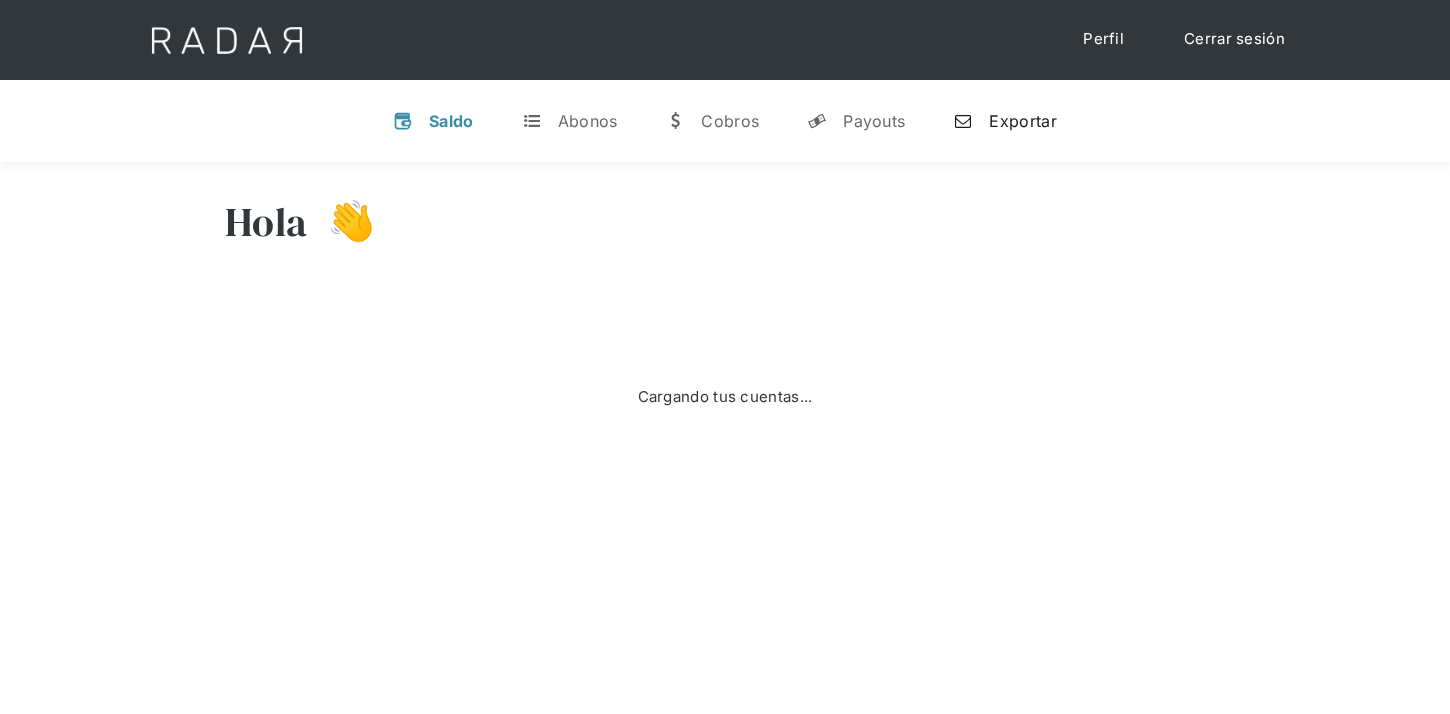 click on "Exportar" at bounding box center [1022, 121] 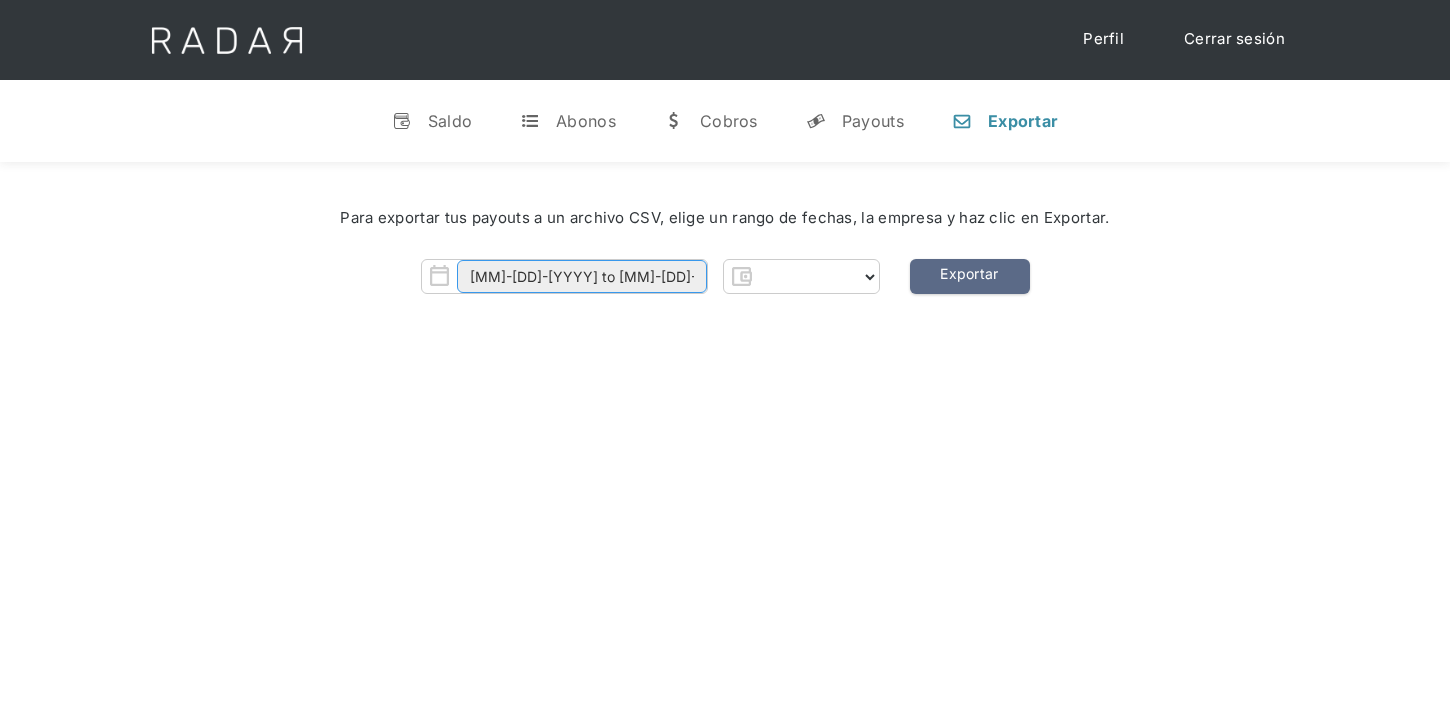 click on "[MM]-[DD]-[YYYY] to [MM]-[DD]-[YYYY]" at bounding box center [582, 276] 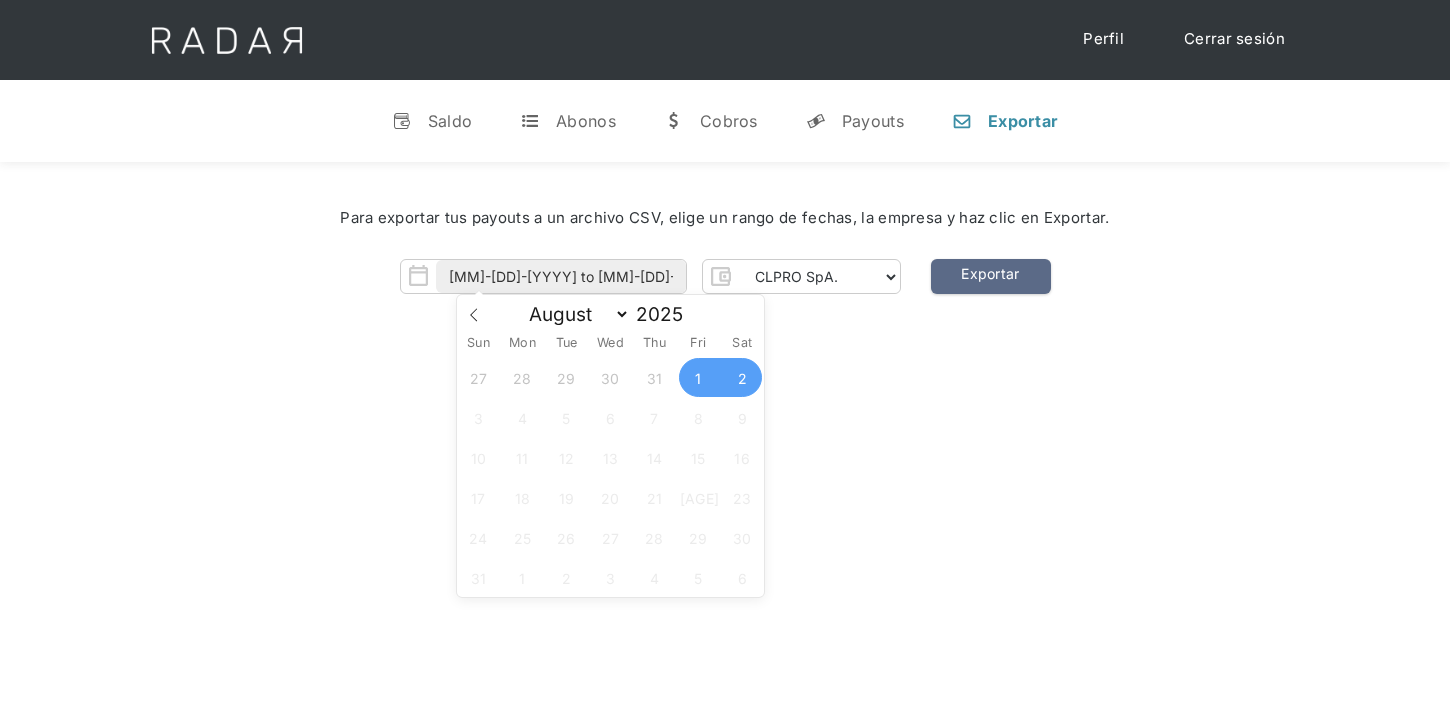 click on "Hola [NAME] 👋 Cargando tus cuentas... Nombre de la empresa • Conectada • Desconectada N/A Disponible N/A Contable [COMPANY] - RT • Conectada • Desconectada CLP [PRICE] Disponible CLP [PRICE] Contable [COMPANY] • Conectada • Desconectada CLP [PRICE] Disponible CLP [PRICE] Contable [COMPANY] - RT • Conectada • Desconectada CLP [PRICE] Disponible CLP [PRICE] Contable [COMPANY] • Conectada • Desconectada CLP [PRICE] Disponible CLP [PRICE] Contable [COMPANY] • Conectada • Desconectada CLP [PRICE] Disponible CLP [PRICE] Contable [COMPANY] • Conectada • Desconectada CLP [PRICE] Disponible CLP [PRICE] Contable [COMPANY] • Conectada • Desconectada CLP [PRICE] Disponible CLP [PRICE] Contable [PRICE] o" at bounding box center [725, 519] 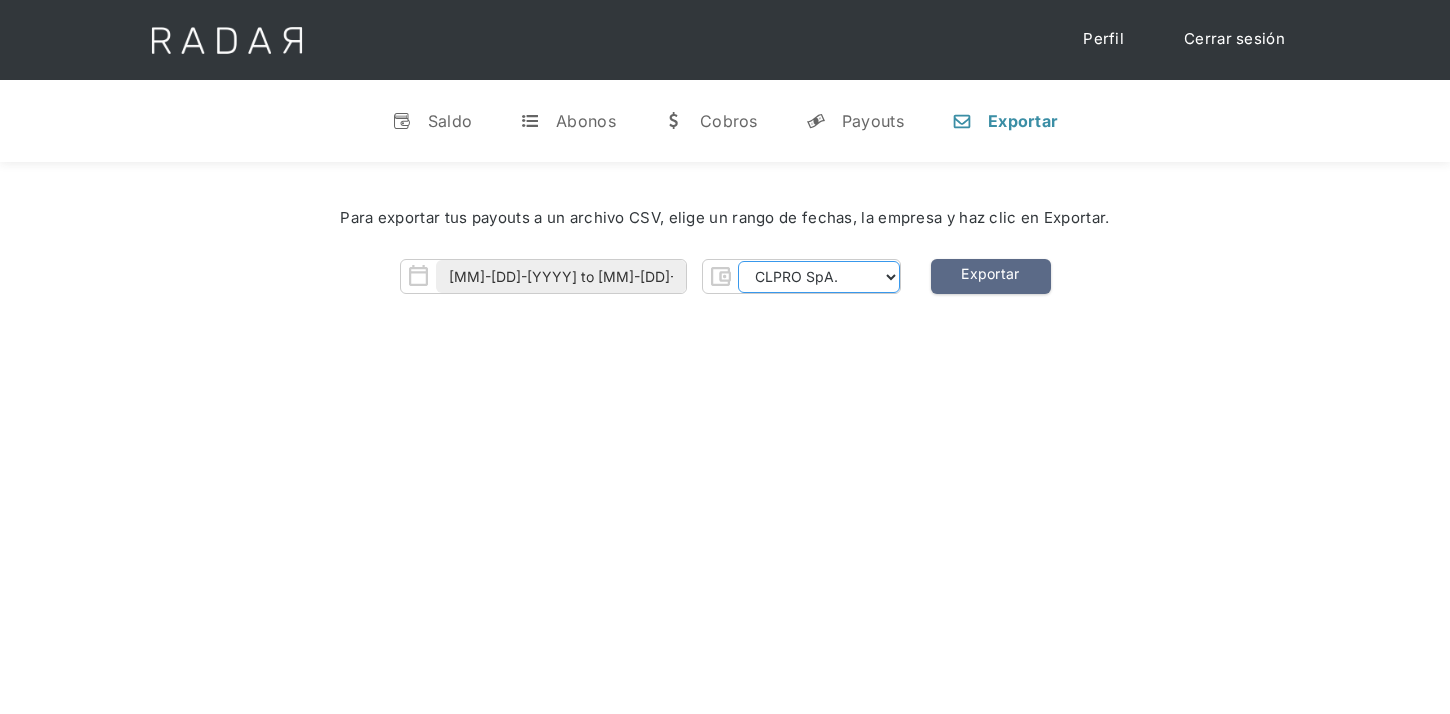 click on "[COMPANY] [COMPANY] [COMPANY] [COMPANY] [COMPANY] [COMPANY] [COMPANY] - RT [COMPANY] - RT [COMPANY] - RT [COMPANY] - RT [COMPANY] - RT [COMPANY] - RT [COMPANY]" at bounding box center [819, 277] 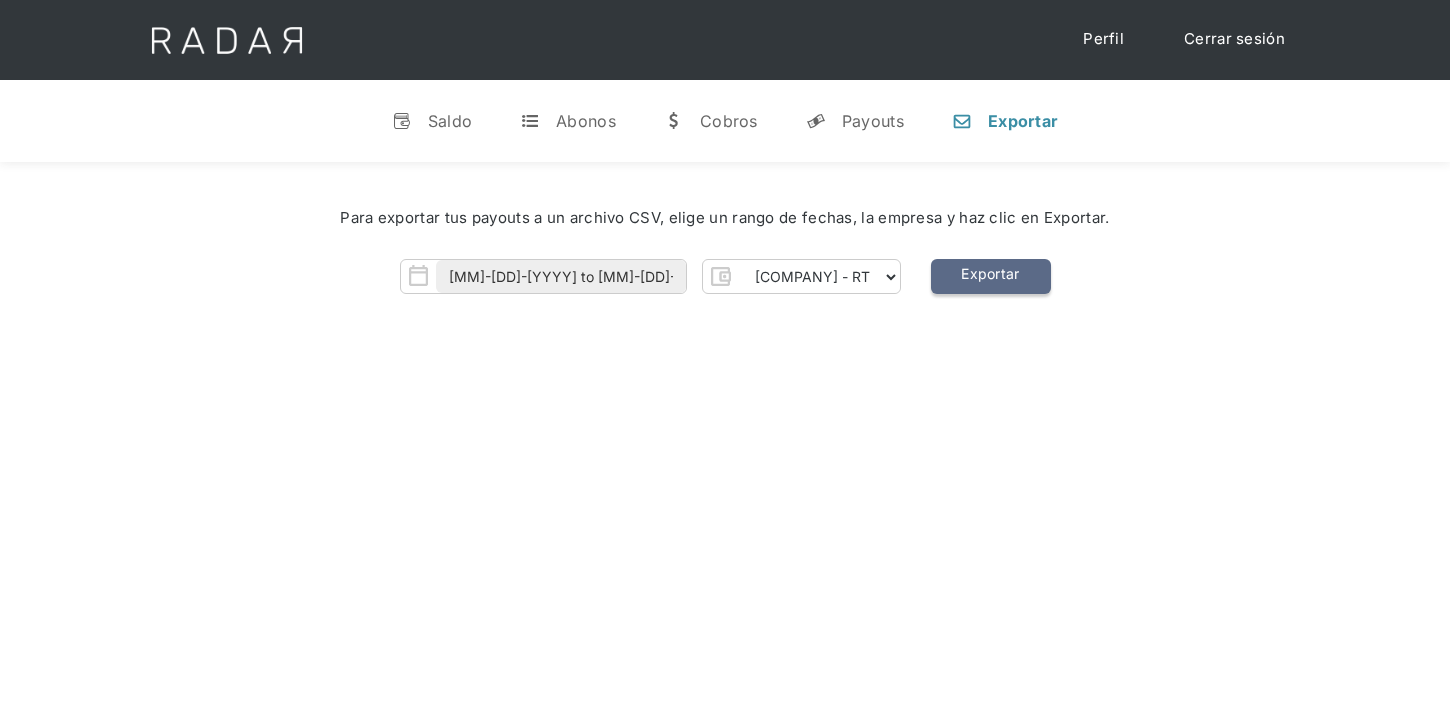 click on "Exportar" at bounding box center [991, 276] 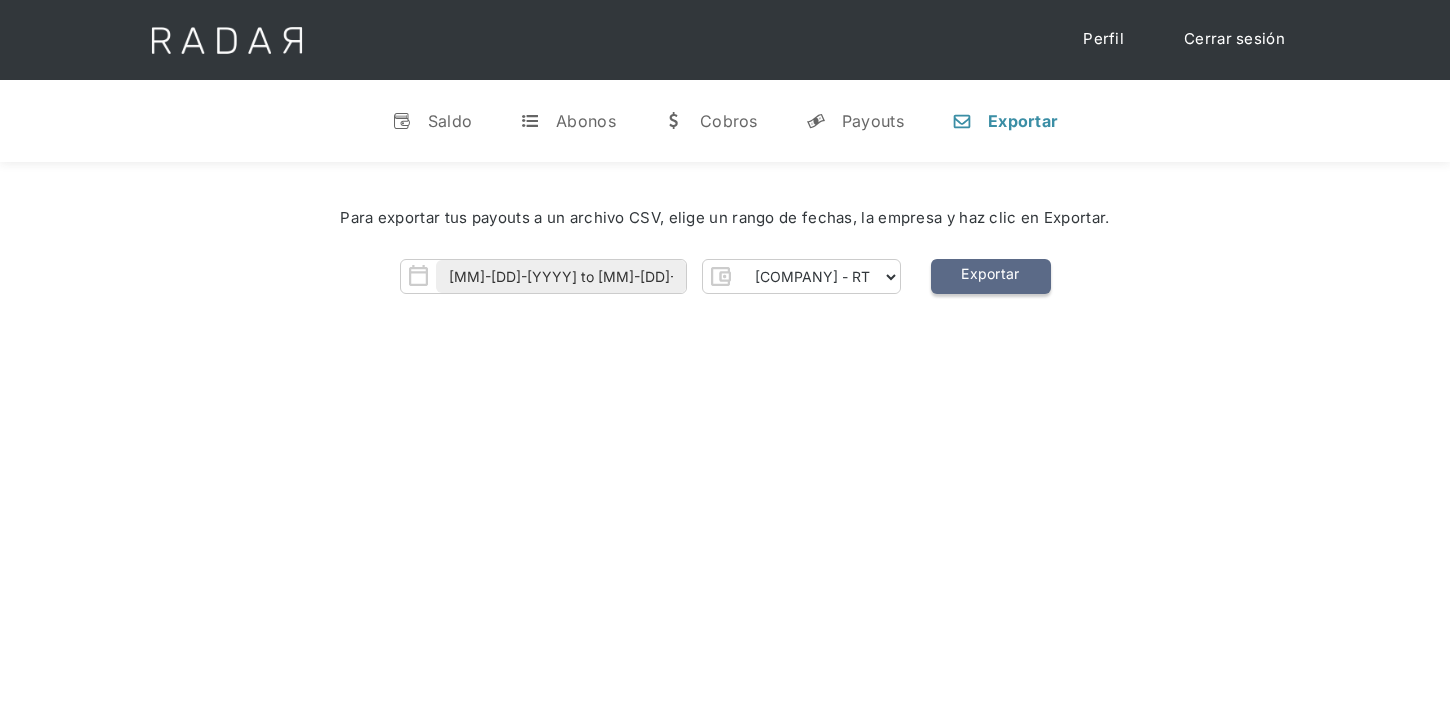 click on "Exportar" at bounding box center [991, 276] 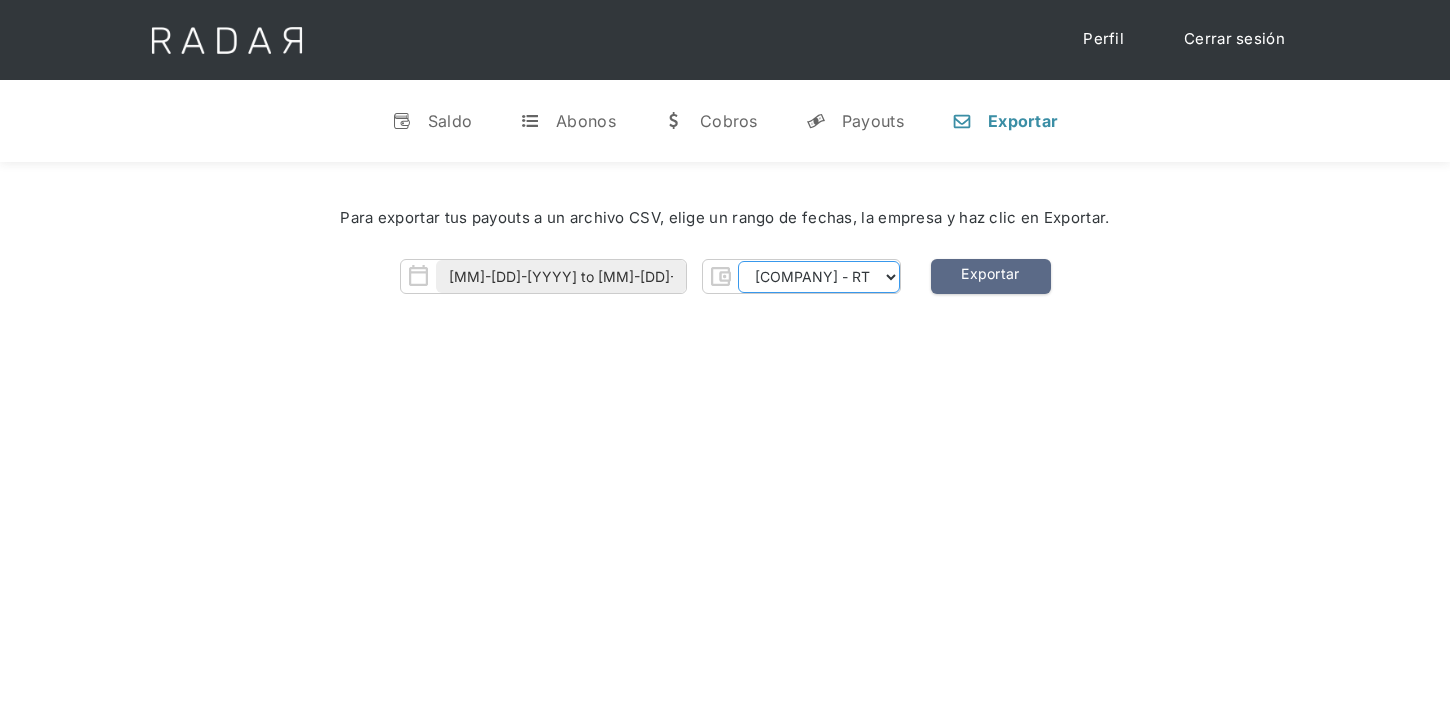 click on "[COMPANY] [COMPANY] [COMPANY] [COMPANY] [COMPANY] [COMPANY] [COMPANY] - RT [COMPANY] - RT [COMPANY] - RT [COMPANY] - RT [COMPANY] - RT [COMPANY] - RT [COMPANY]" at bounding box center (819, 277) 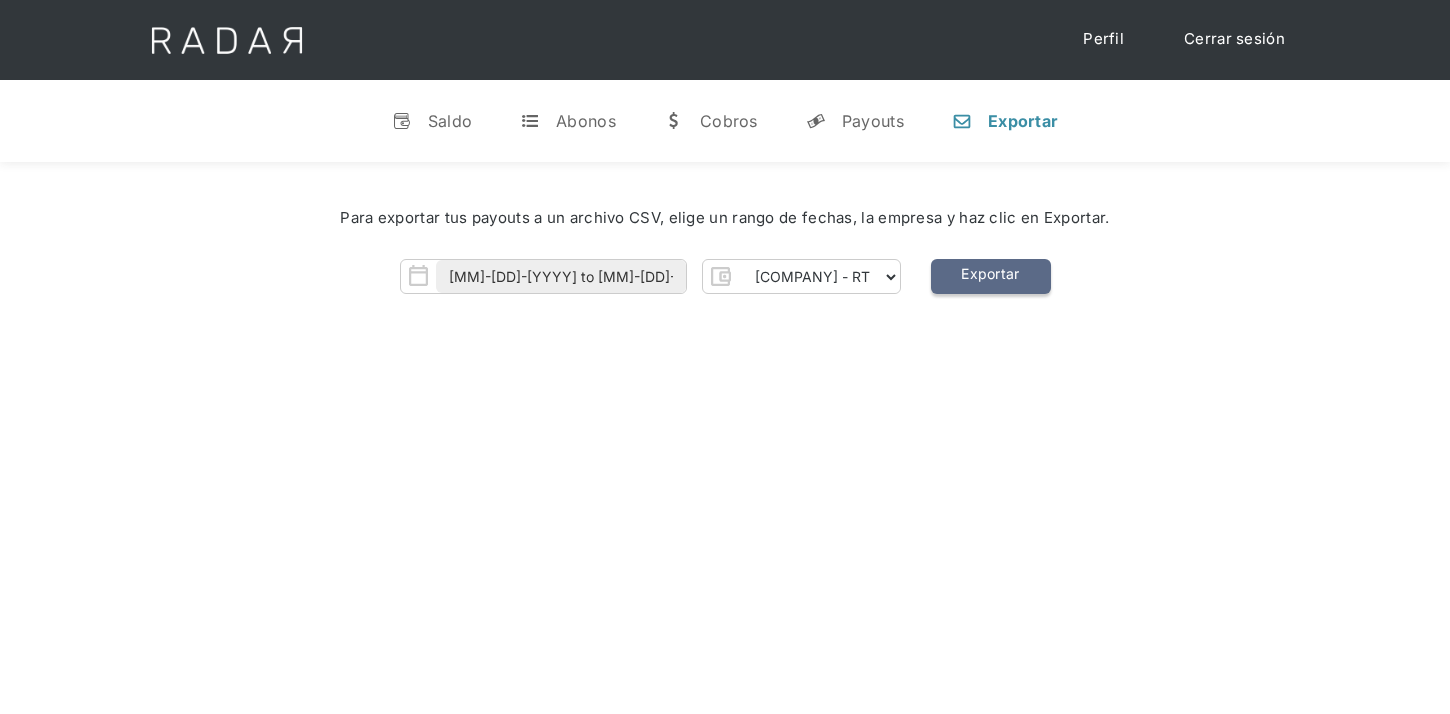 click on "Exportar" at bounding box center (991, 276) 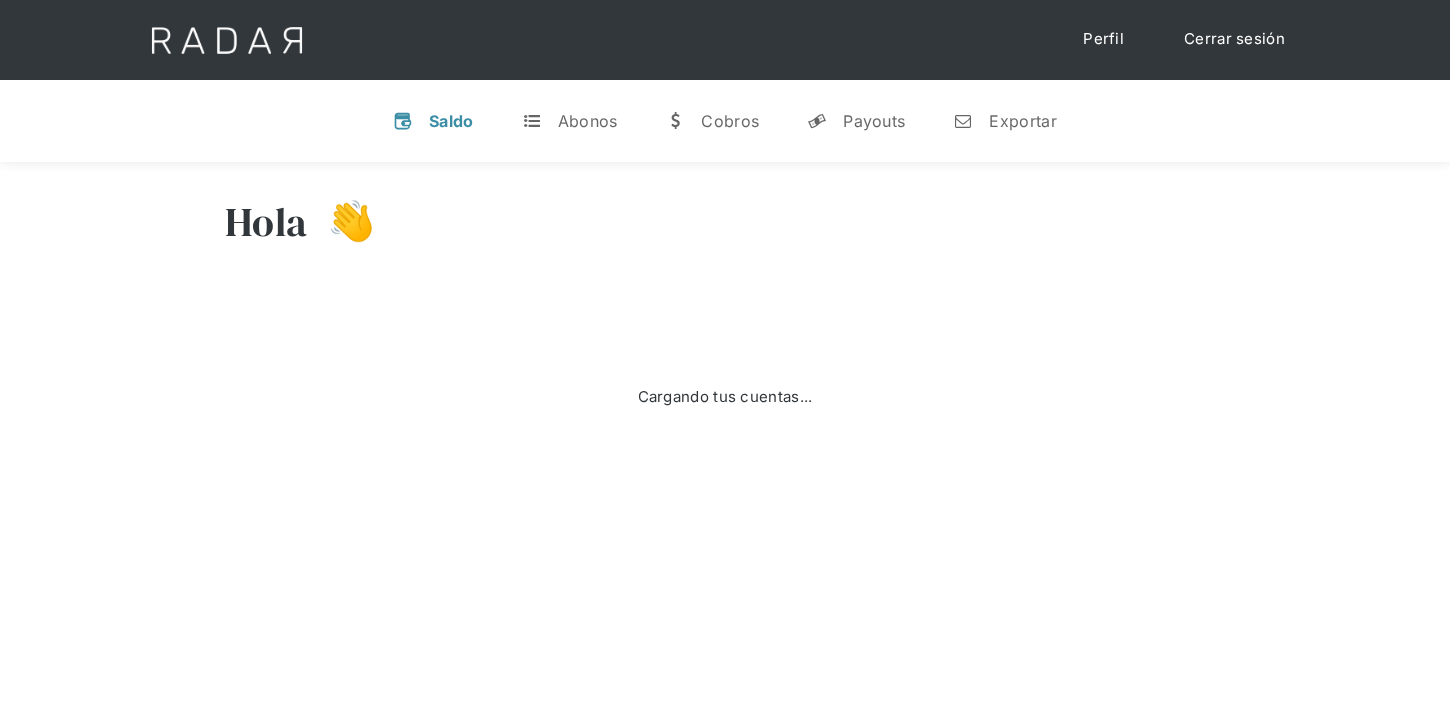scroll, scrollTop: 0, scrollLeft: 0, axis: both 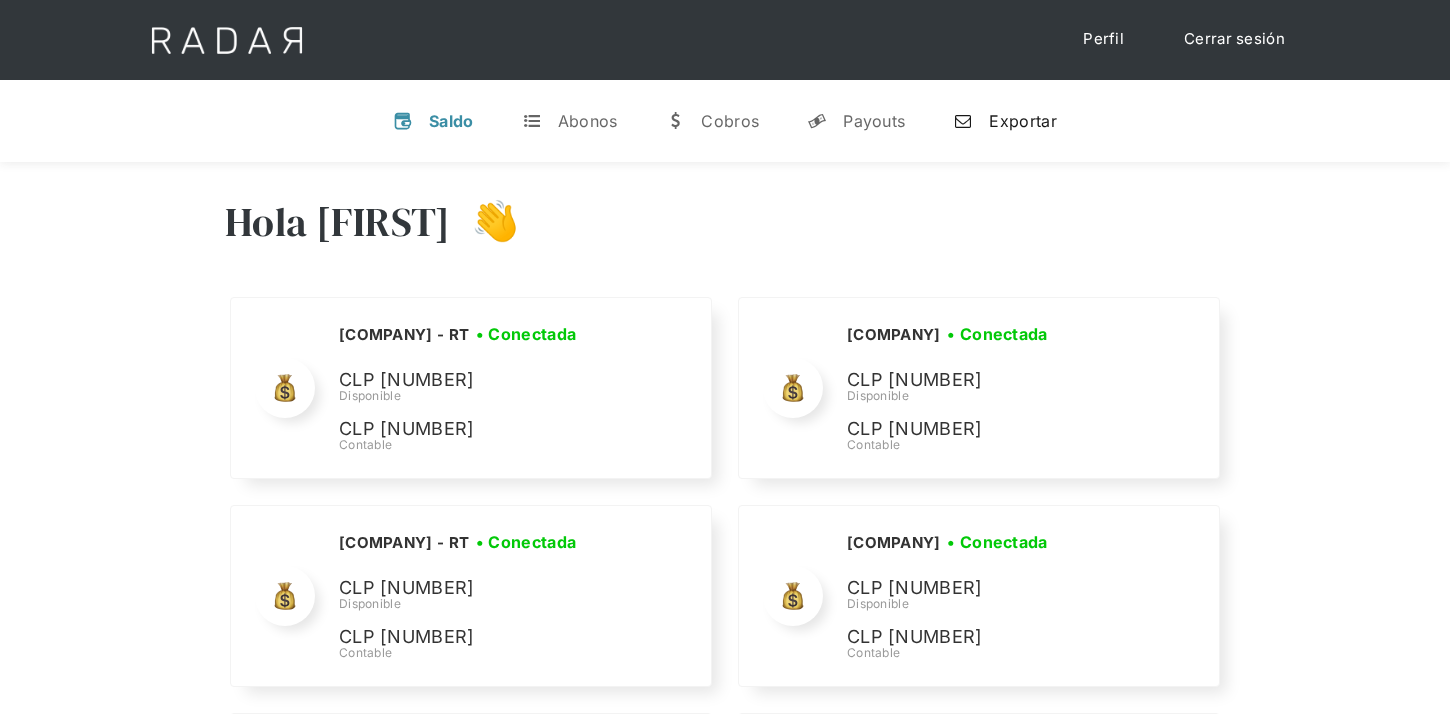 click on "Exportar" at bounding box center (1022, 121) 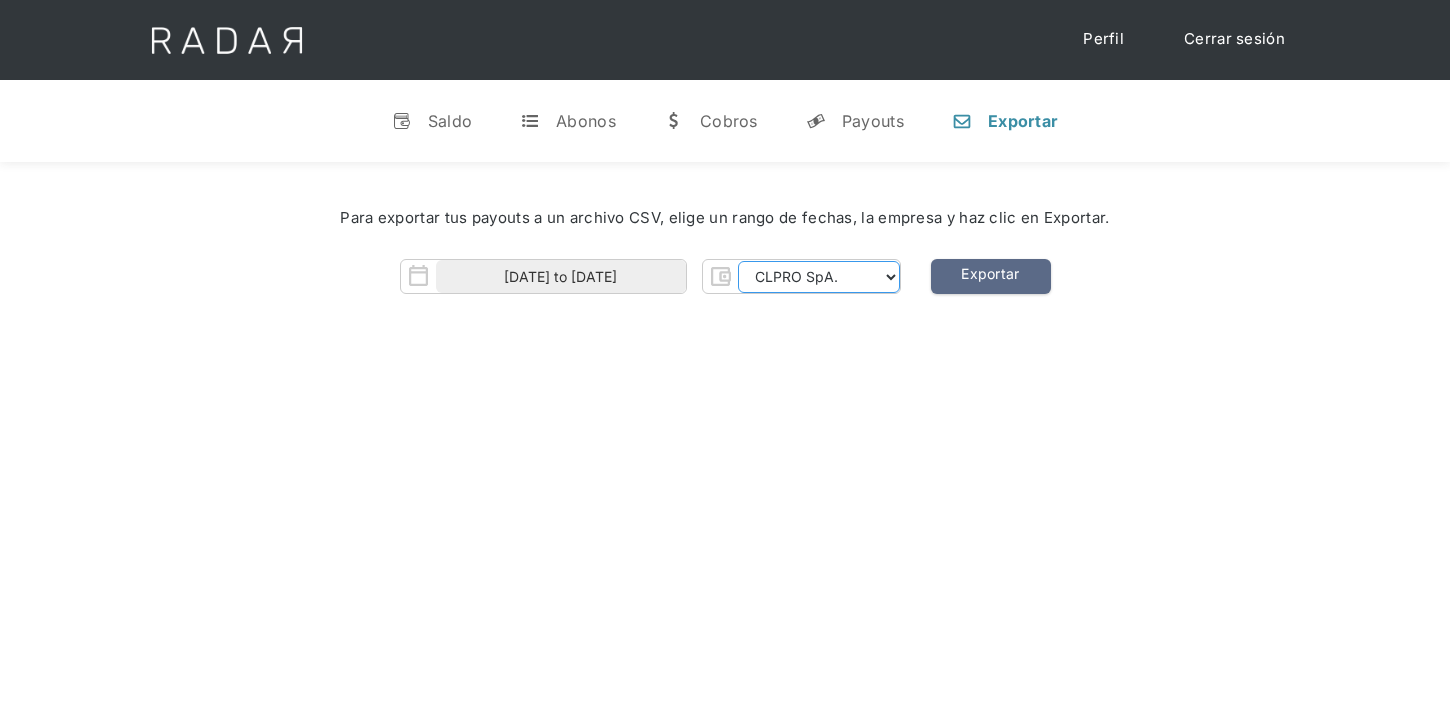 click on "[COMPANY] [COMPANY] [COMPANY] [COMPANY] [COMPANY] [COMPANY] [COMPANY] - RT [COMPANY] - RT [COMPANY] - RT [COMPANY] - RT [COMPANY] - RT [COMPANY] - RT [COMPANY]" at bounding box center (819, 277) 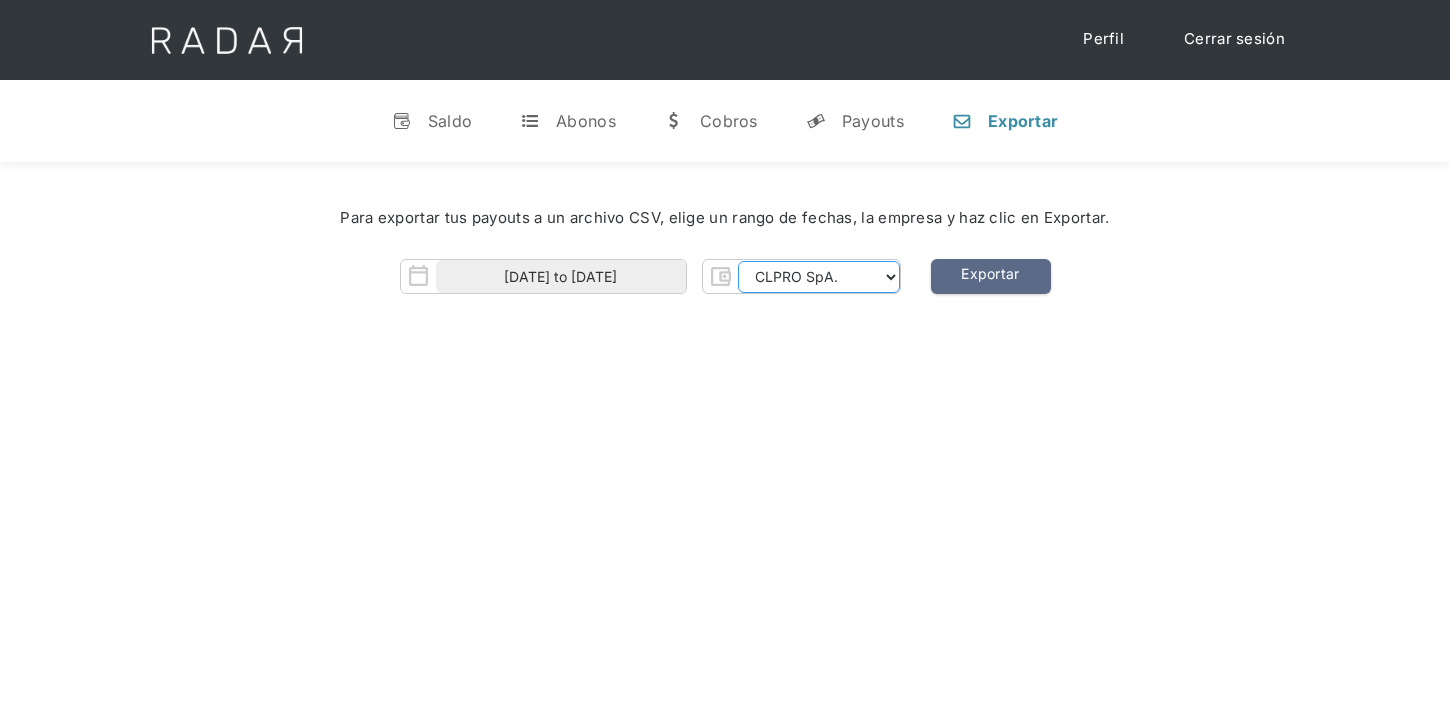 select on "[COMPANY]" 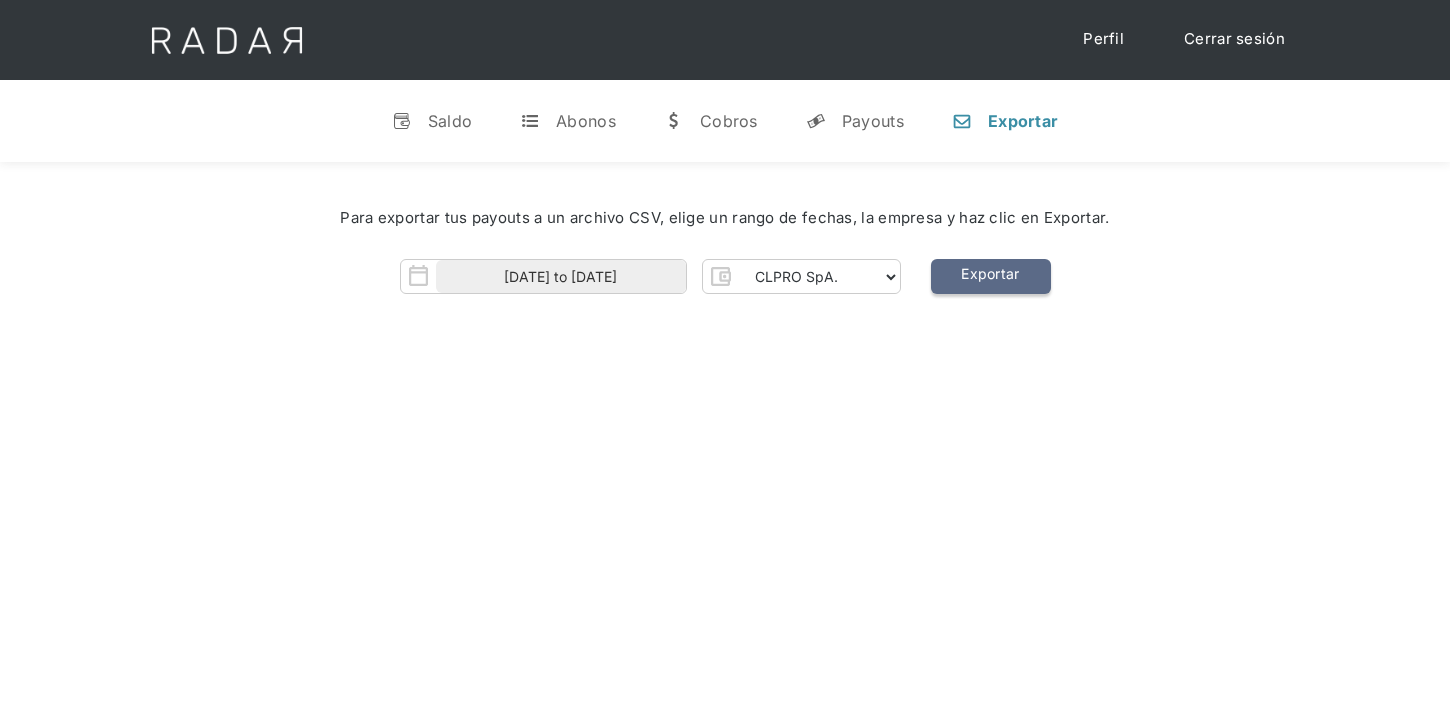 click on "Exportar" at bounding box center (991, 276) 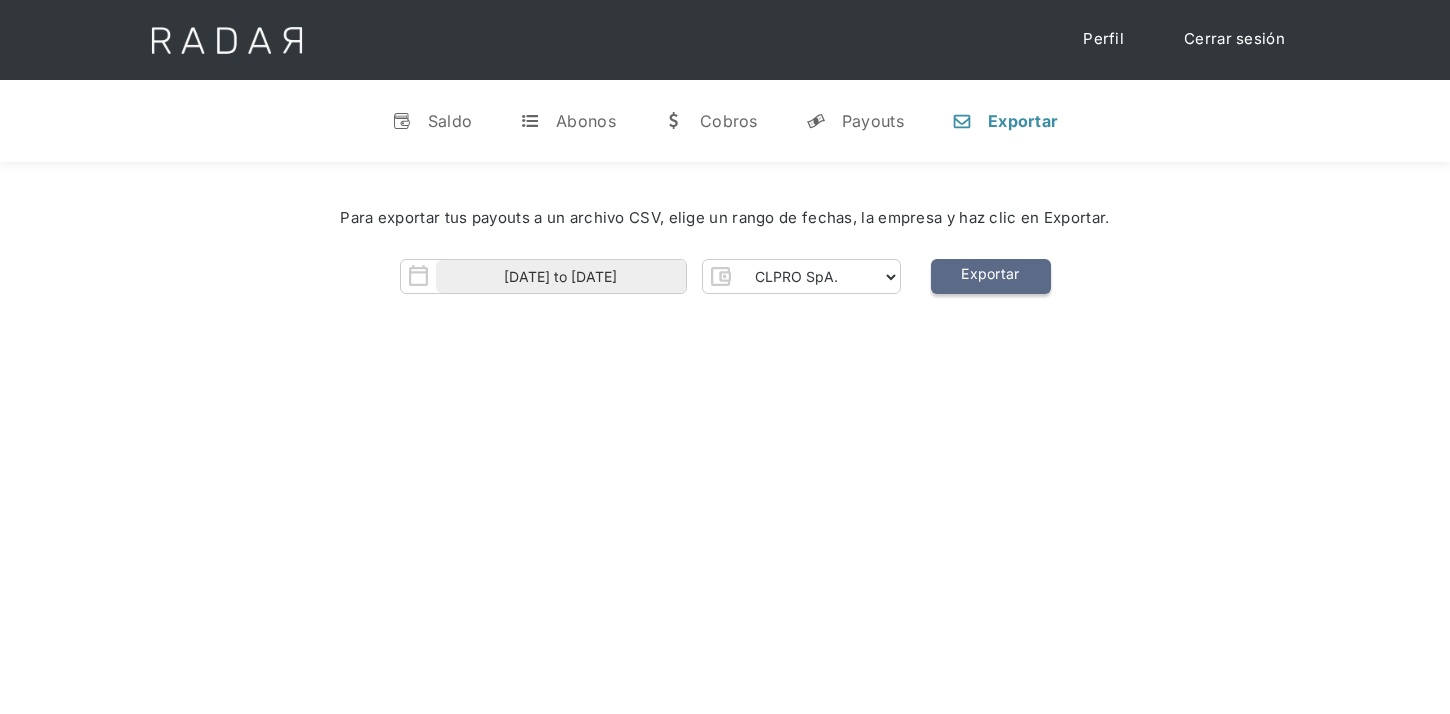 click on "Exportar" at bounding box center [991, 276] 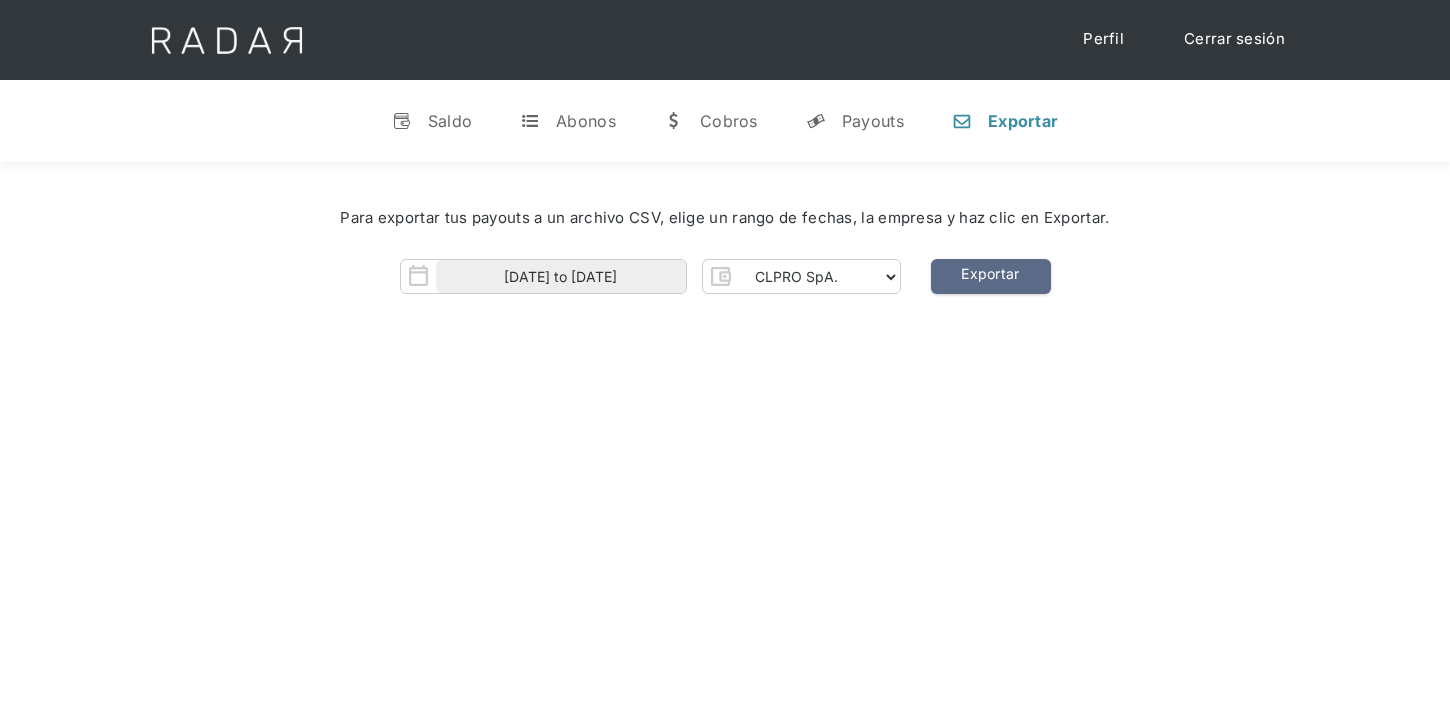 click on "Cerrar sesión" at bounding box center (1234, 39) 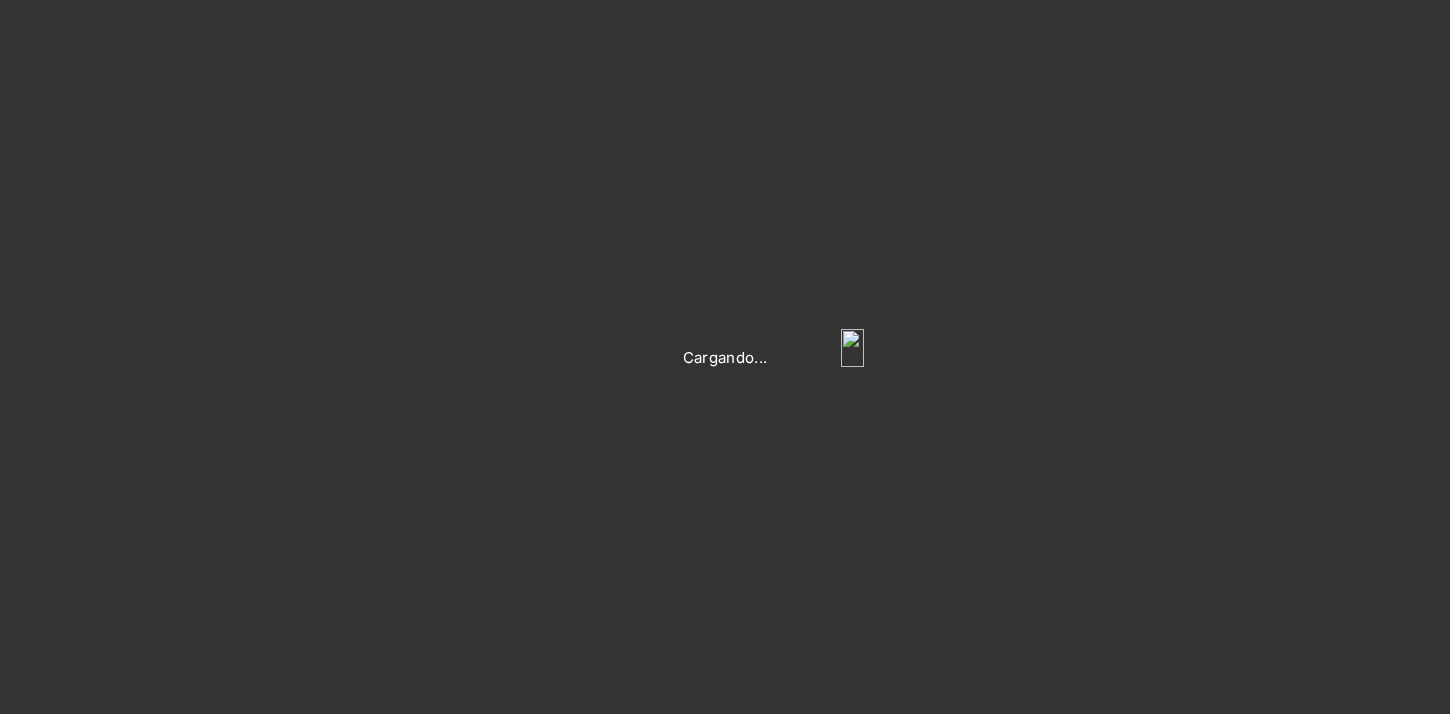 scroll, scrollTop: 0, scrollLeft: 0, axis: both 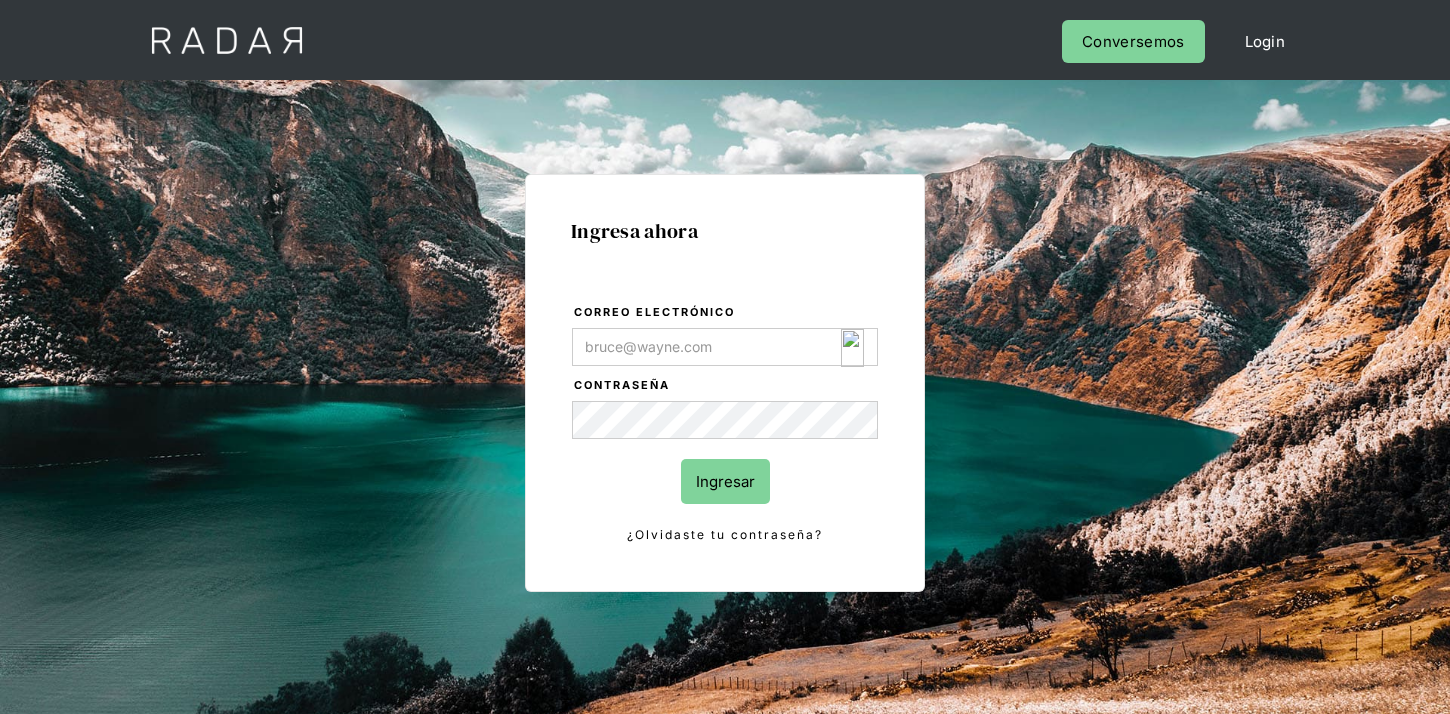 click on "Correo electrónico" at bounding box center [725, 347] 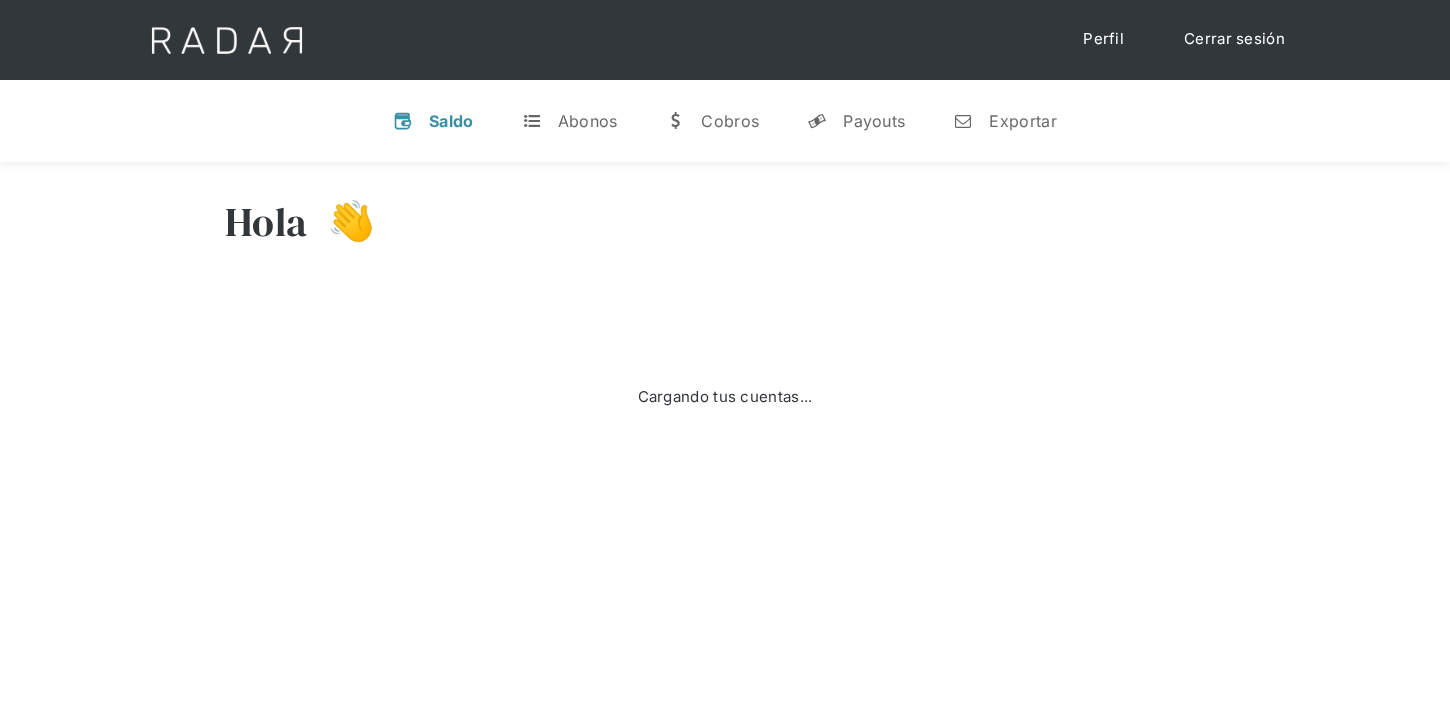 scroll, scrollTop: 0, scrollLeft: 0, axis: both 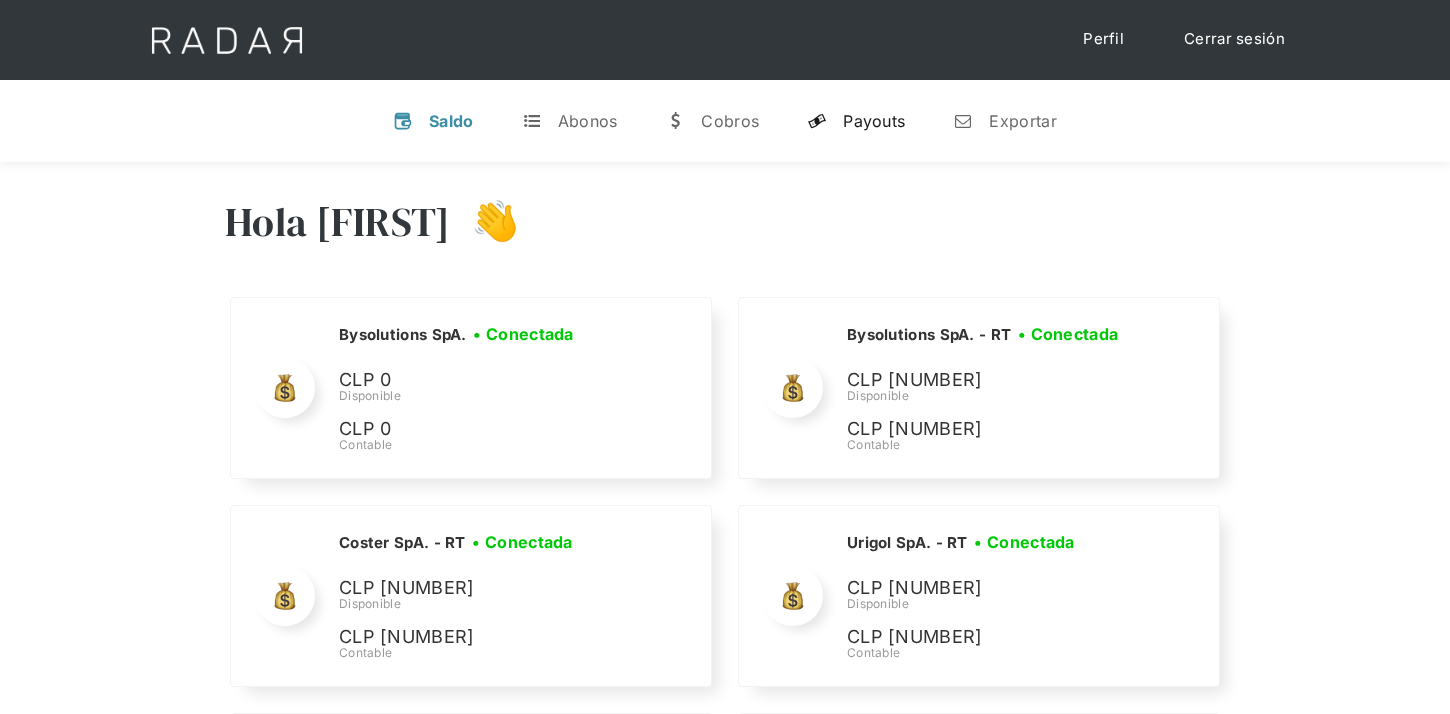 click on "Payouts" at bounding box center [874, 121] 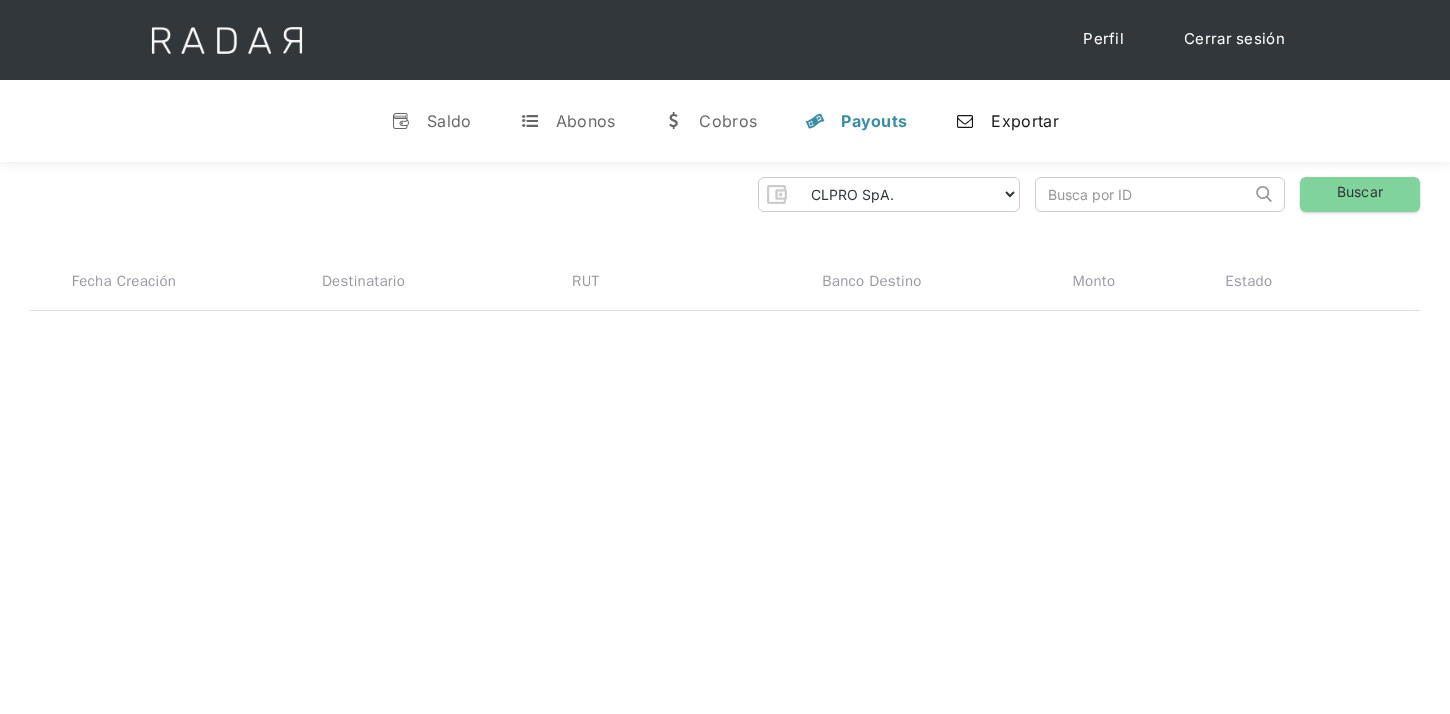 click on "n Exportar" at bounding box center [1006, 121] 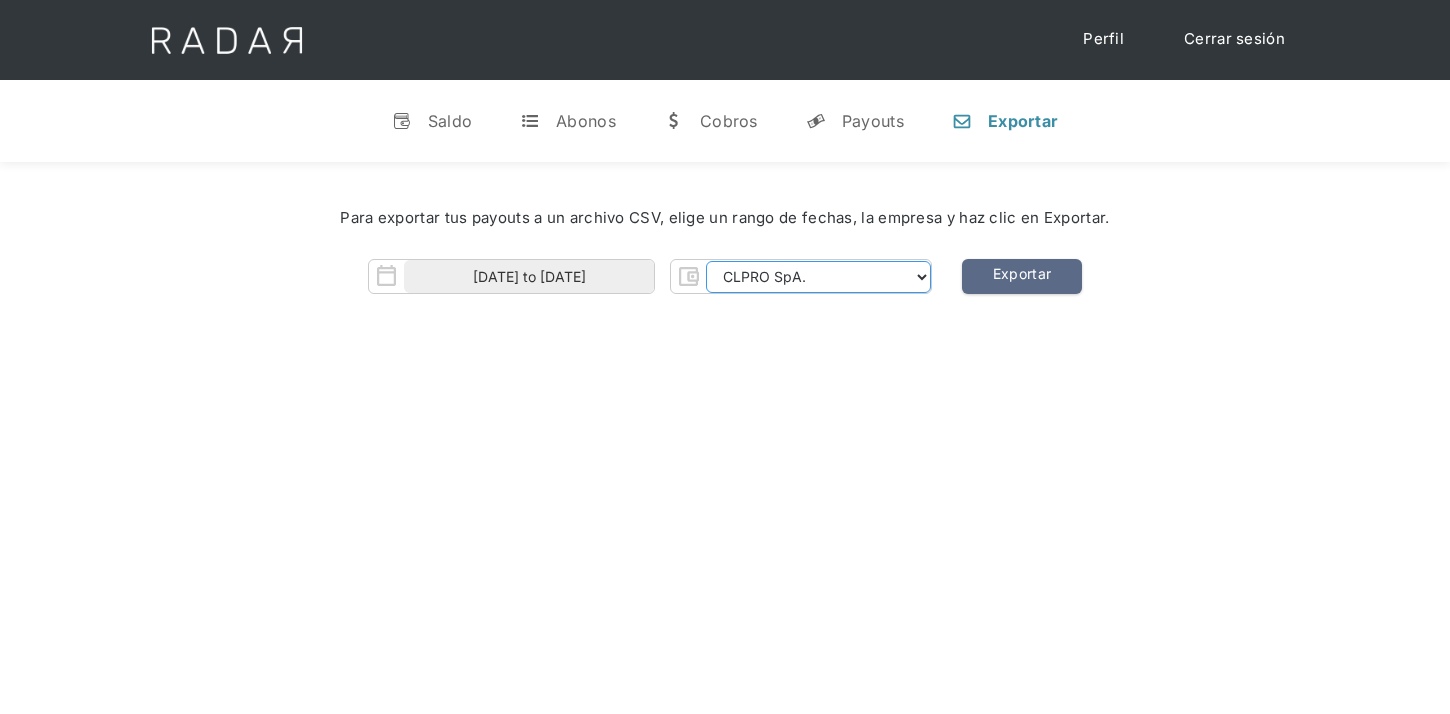 click on "[COMPANY] [COMPANY] [COMPANY] [COMPANY] [COMPANY] [COMPANY] [COMPANY] - RT [COMPANY] - RT [COMPANY] - RT [COMPANY] - RT [COMPANY] - RT [COMPANY] - RT [COMPANY]" at bounding box center (818, 277) 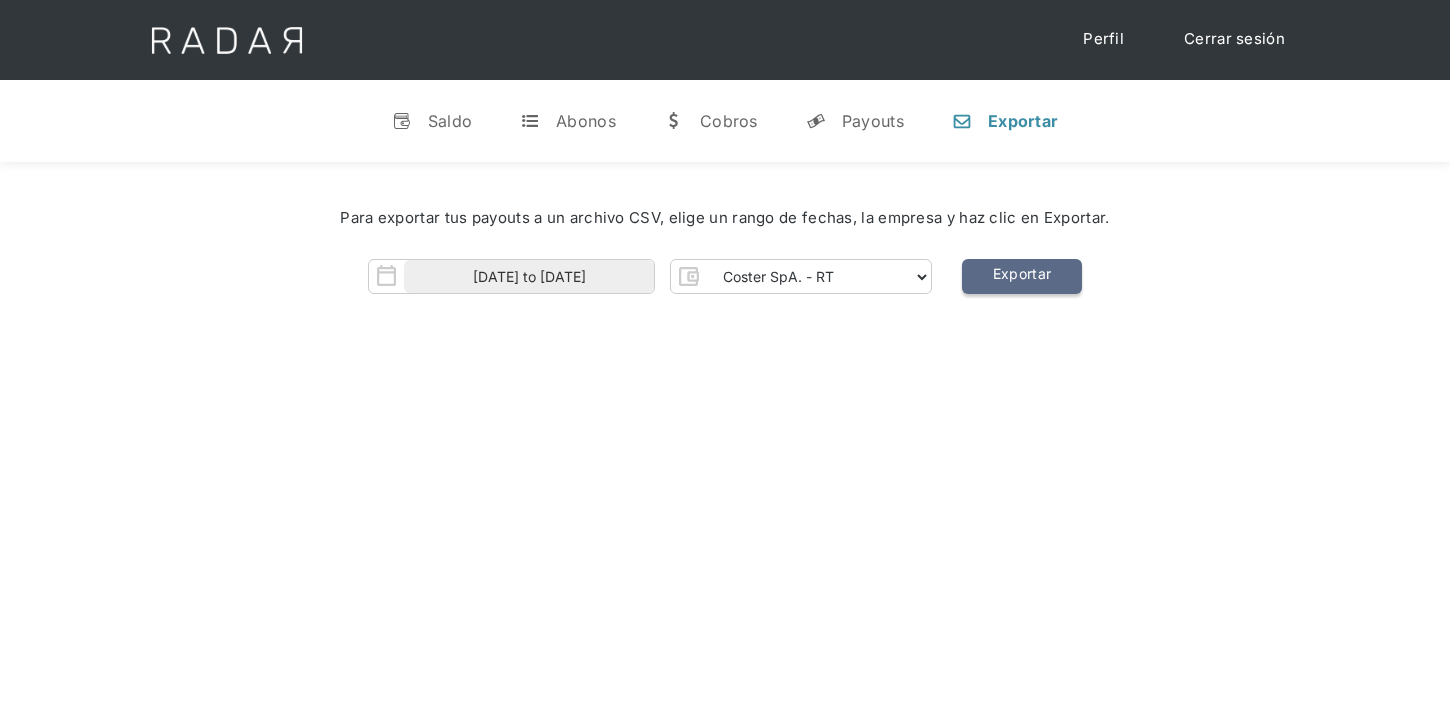 click on "Exportar" at bounding box center [1022, 276] 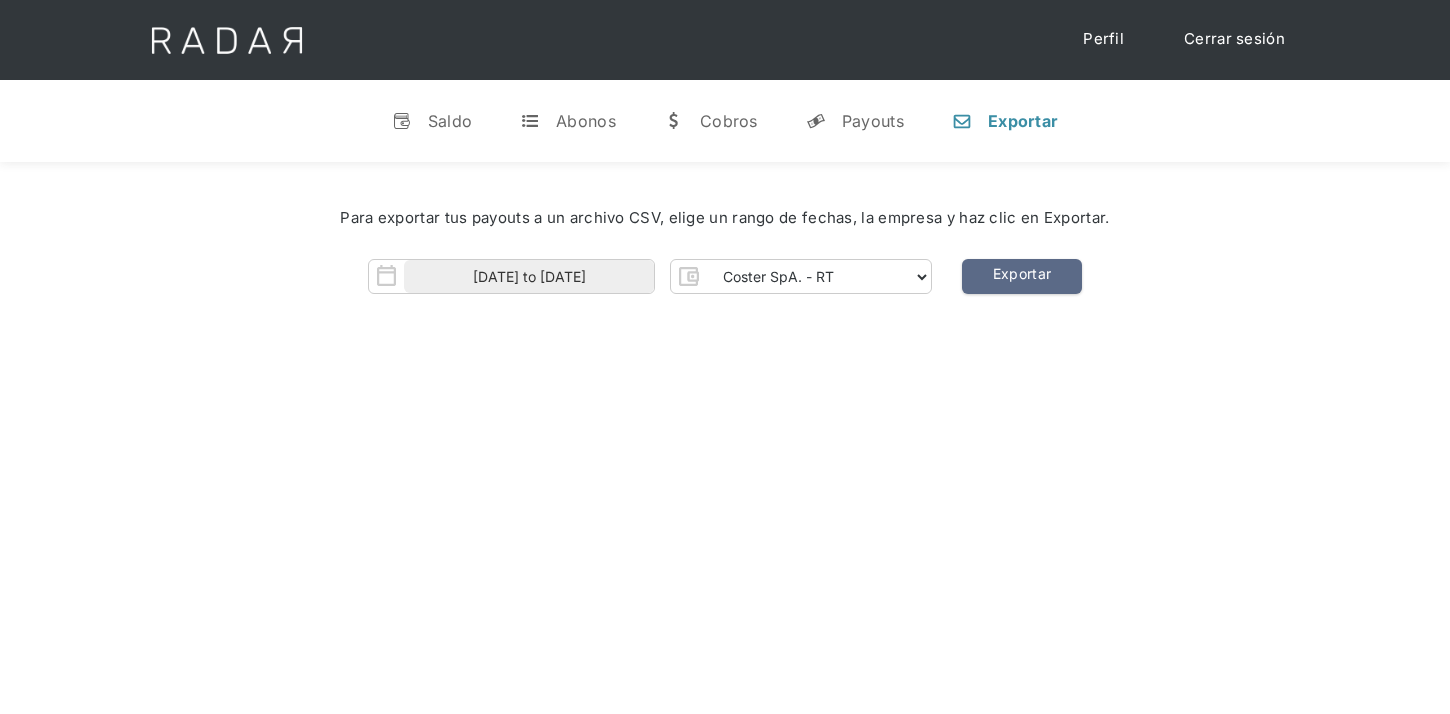 click on "Cerrar sesión" at bounding box center (1234, 39) 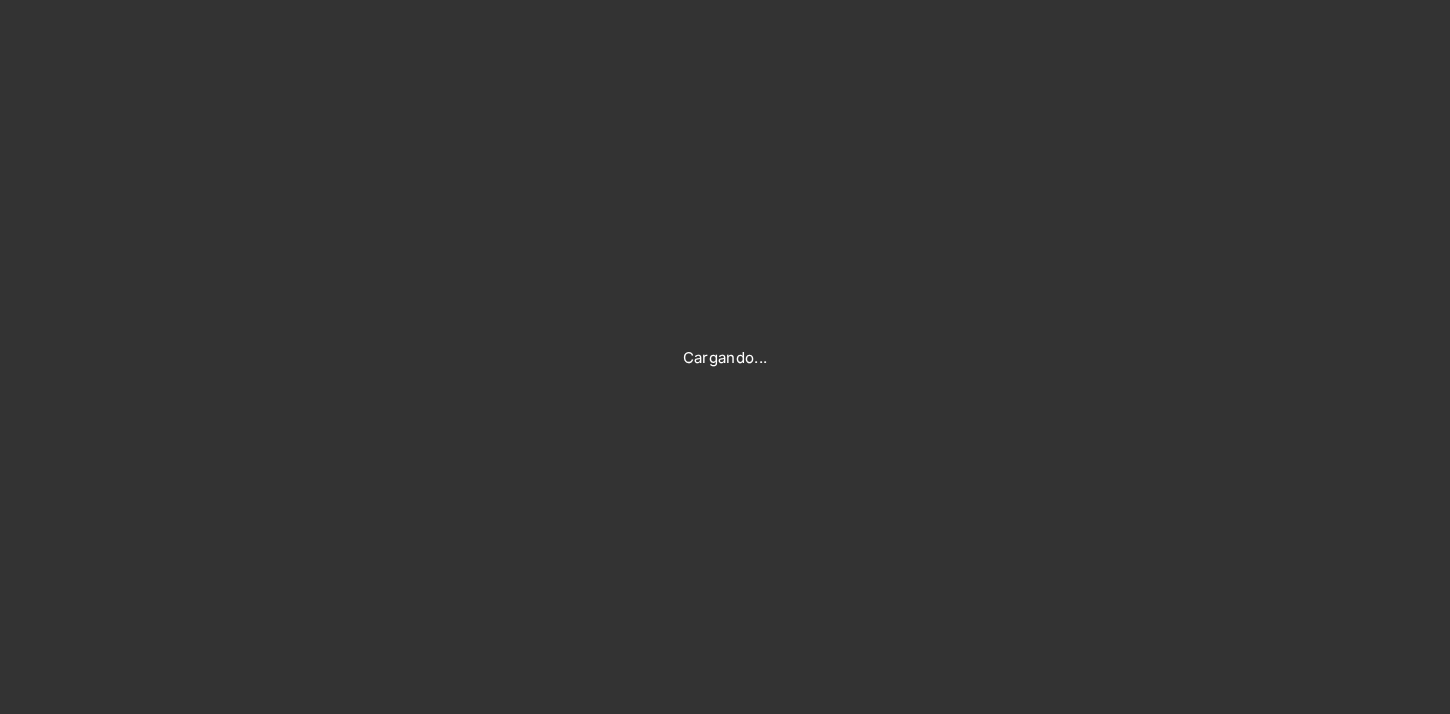 click on "Cargando..." at bounding box center [725, 357] 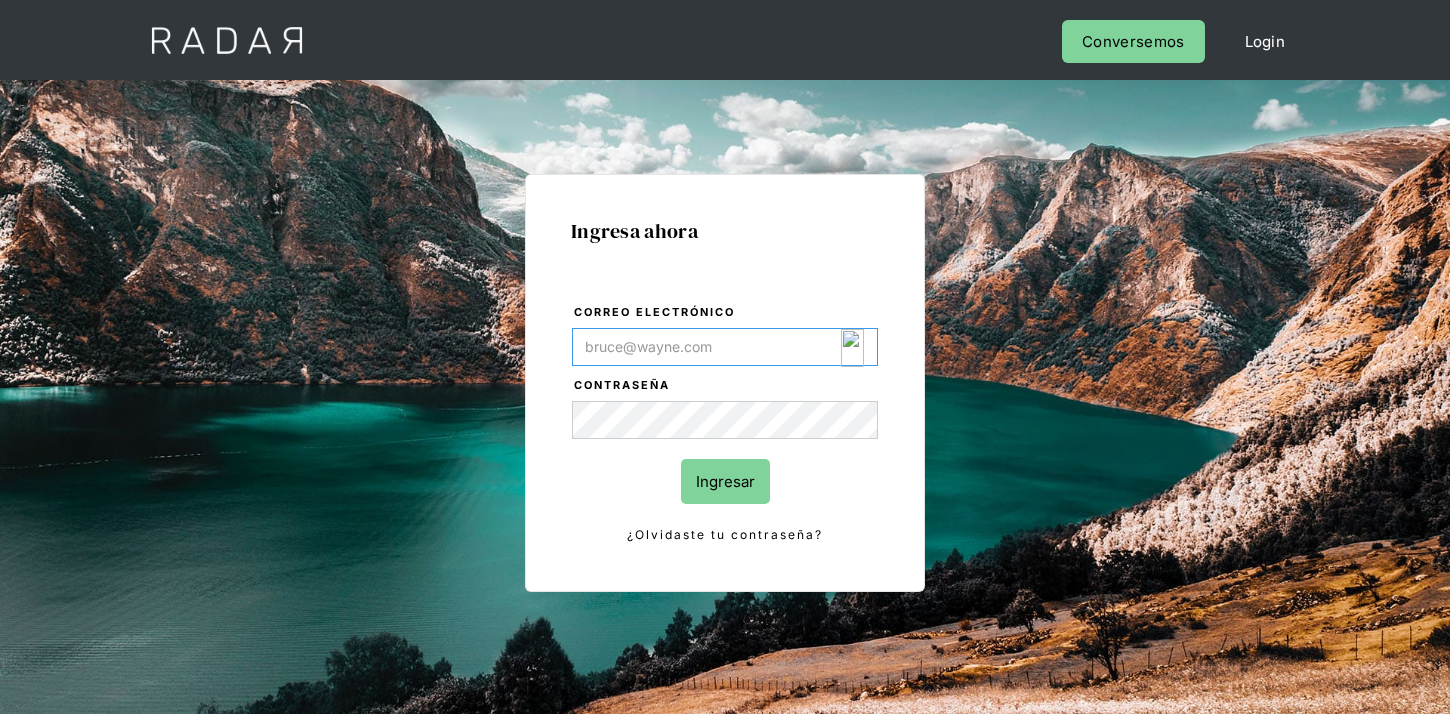 click on "Correo electrónico" at bounding box center (725, 347) 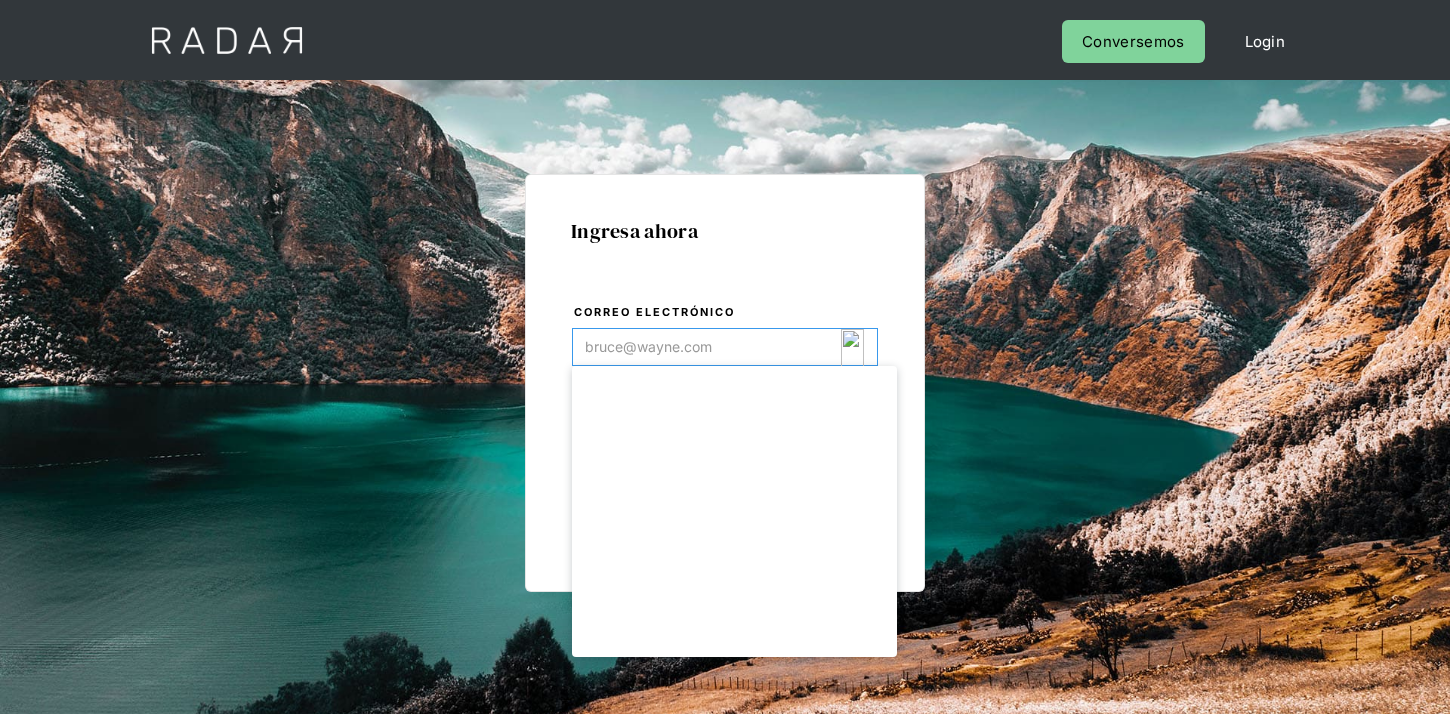 type on "payouts-team@example.com" 